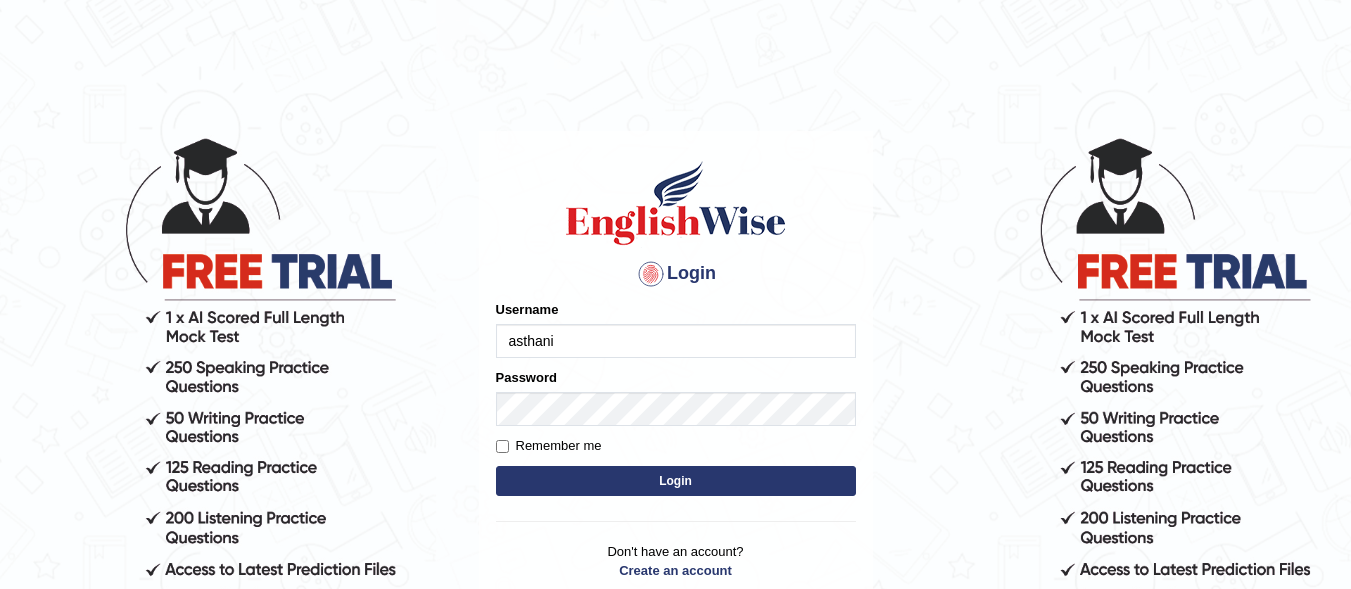 scroll, scrollTop: 0, scrollLeft: 0, axis: both 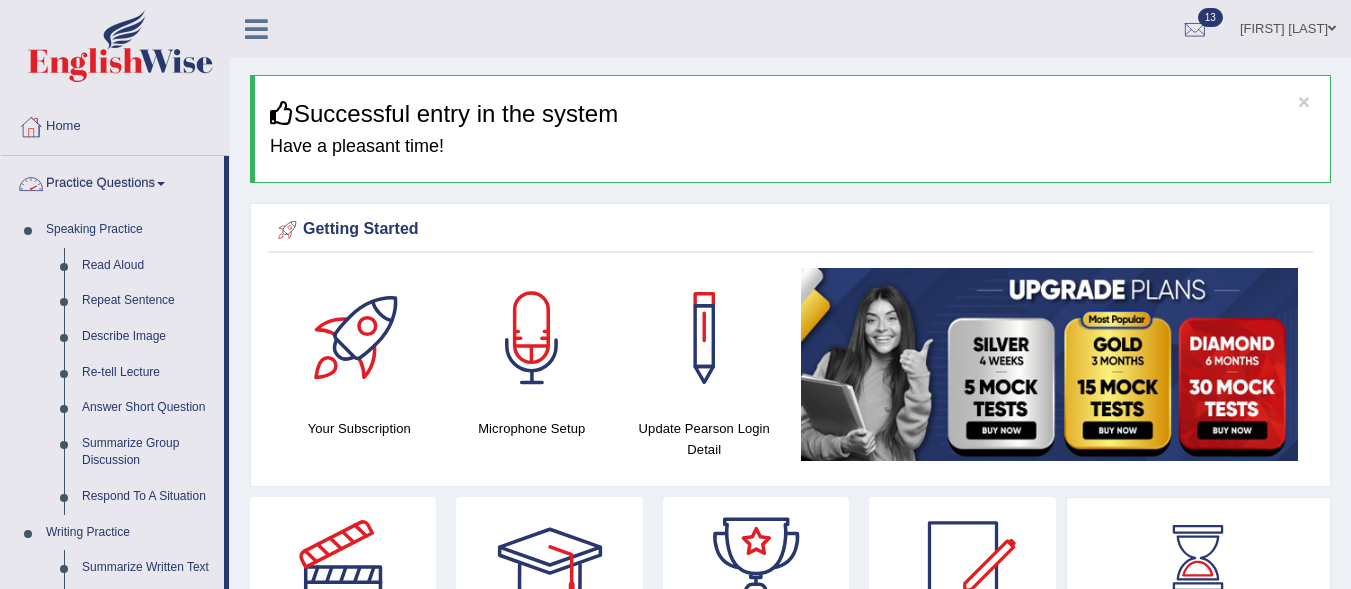click on "Practice Questions" at bounding box center [112, 181] 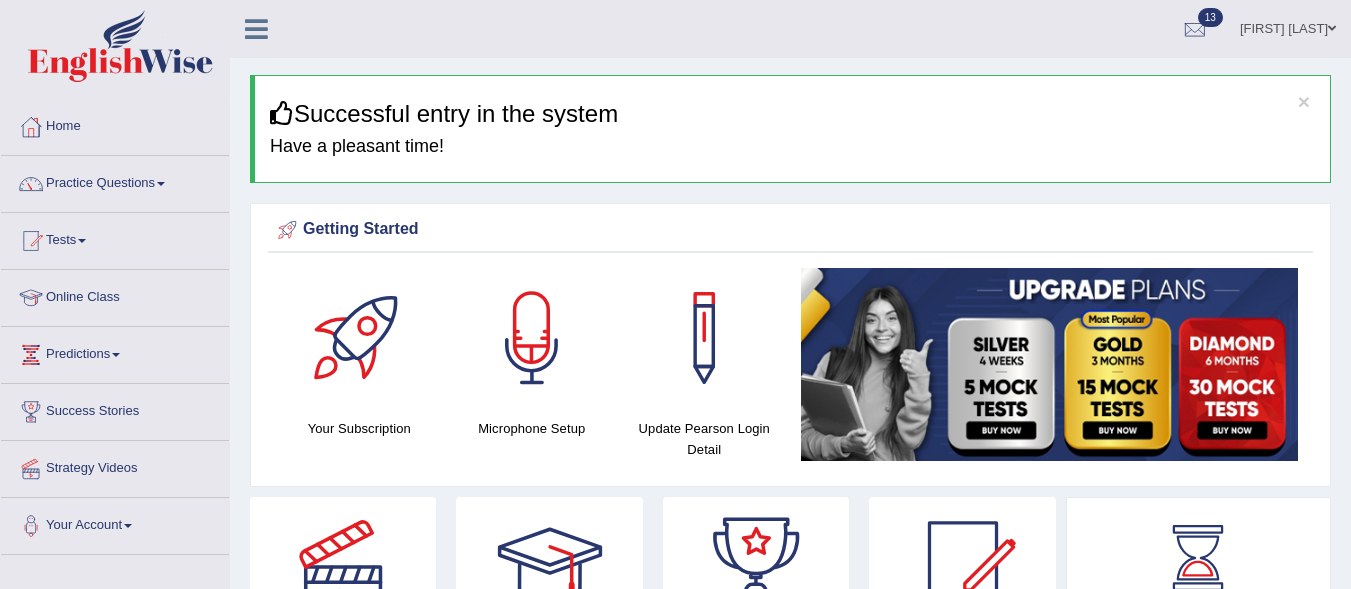 click on "Online Class" at bounding box center (115, 295) 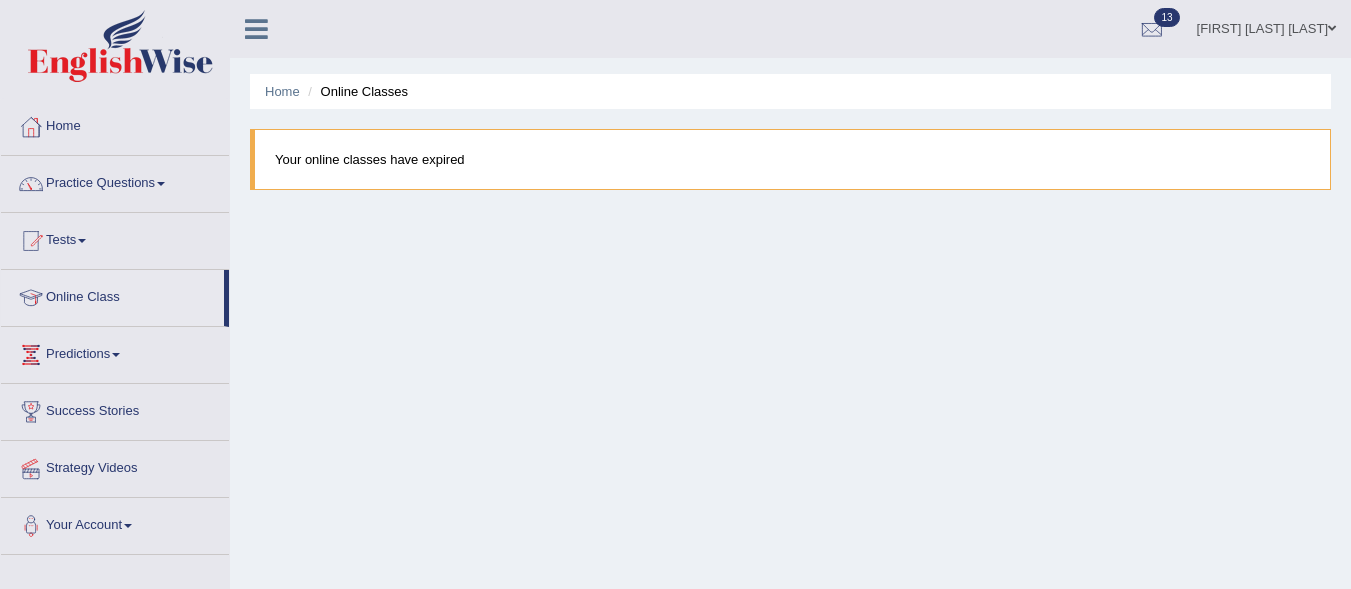 scroll, scrollTop: 0, scrollLeft: 0, axis: both 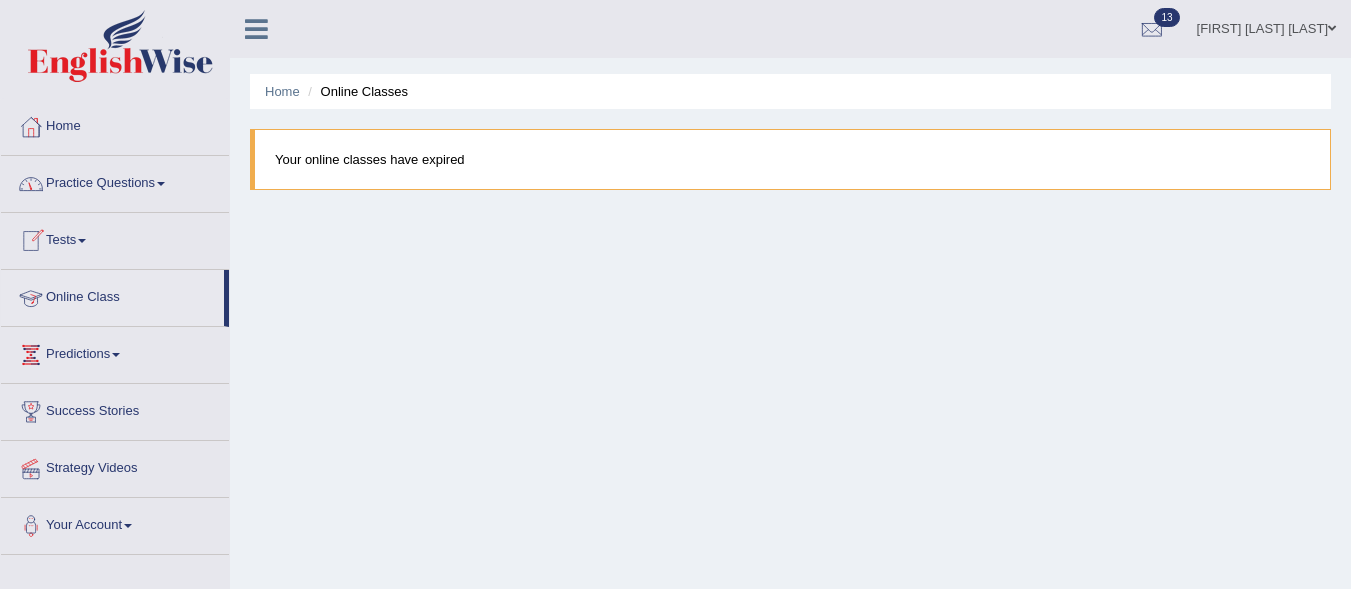 click on "Online Class" at bounding box center [112, 295] 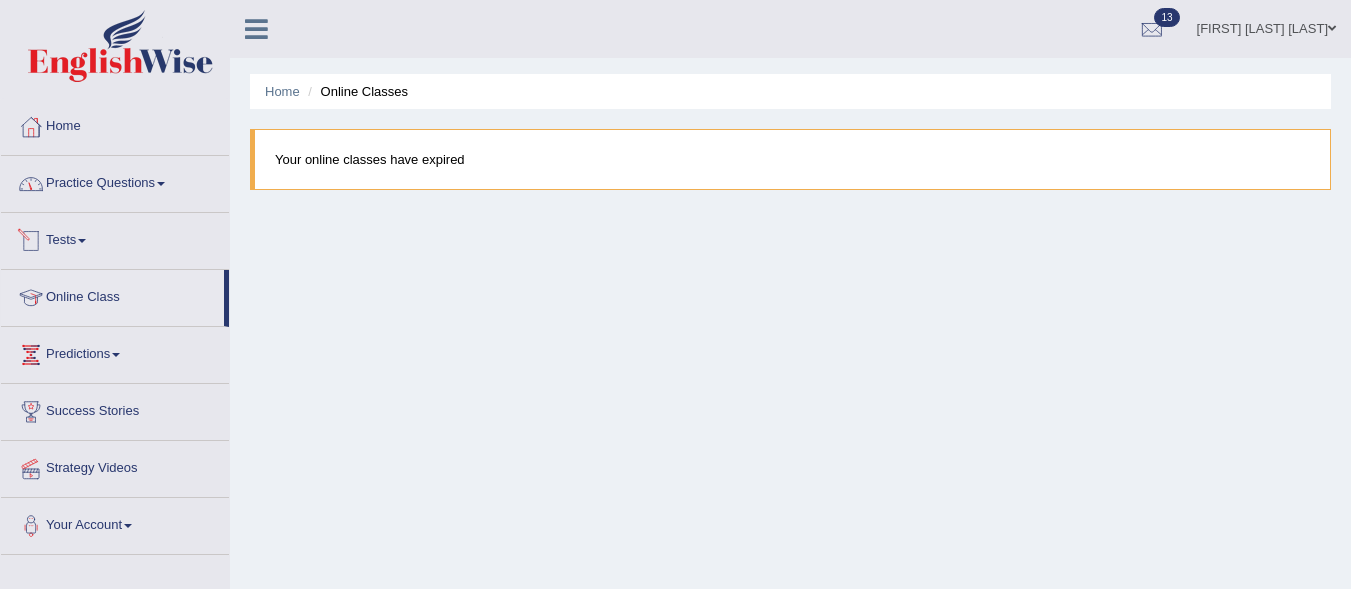 scroll, scrollTop: 0, scrollLeft: 0, axis: both 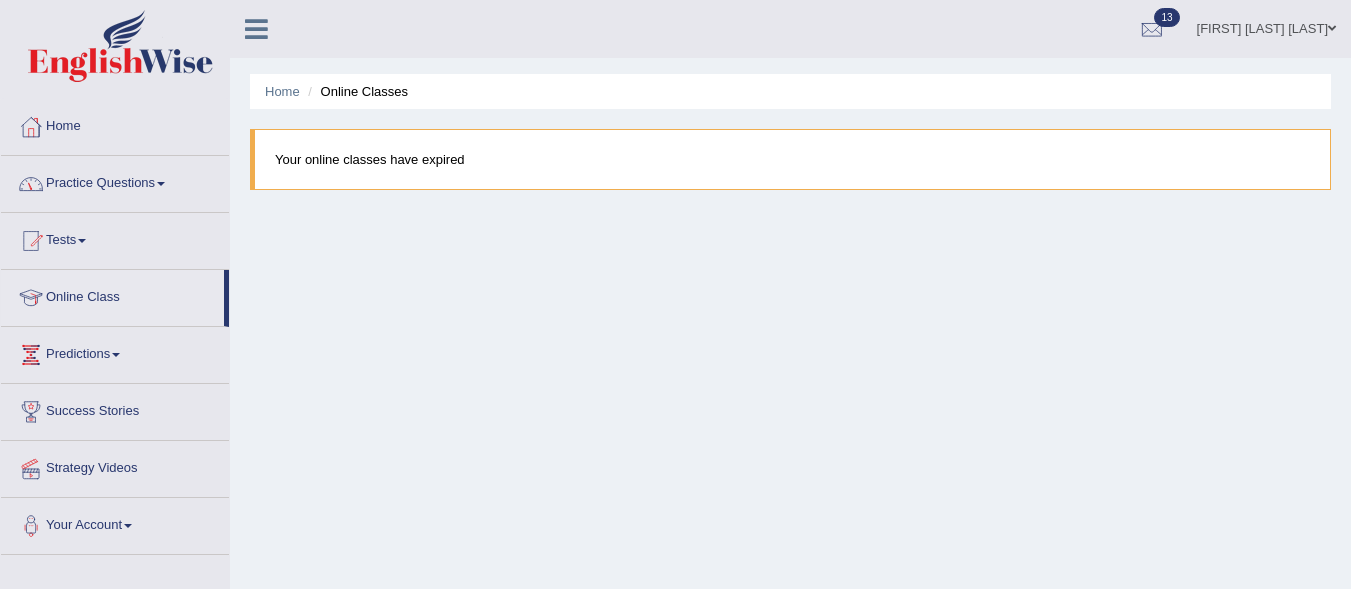 click on "Practice Questions" at bounding box center (115, 181) 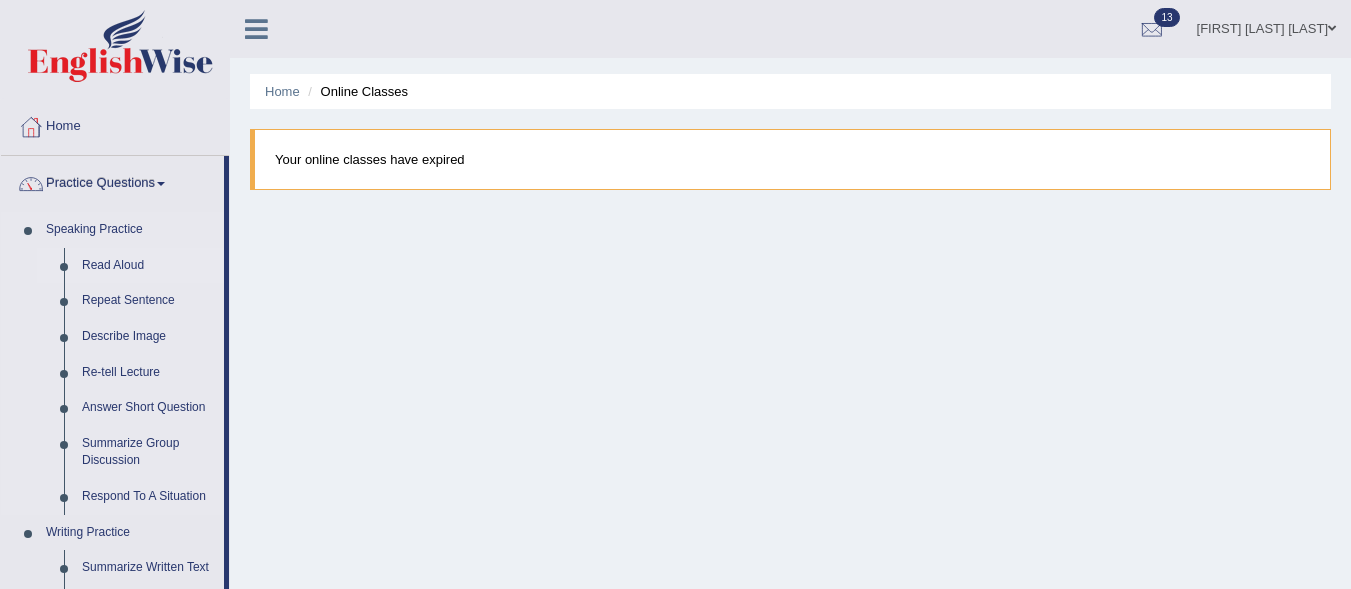 click on "Read Aloud" at bounding box center [148, 266] 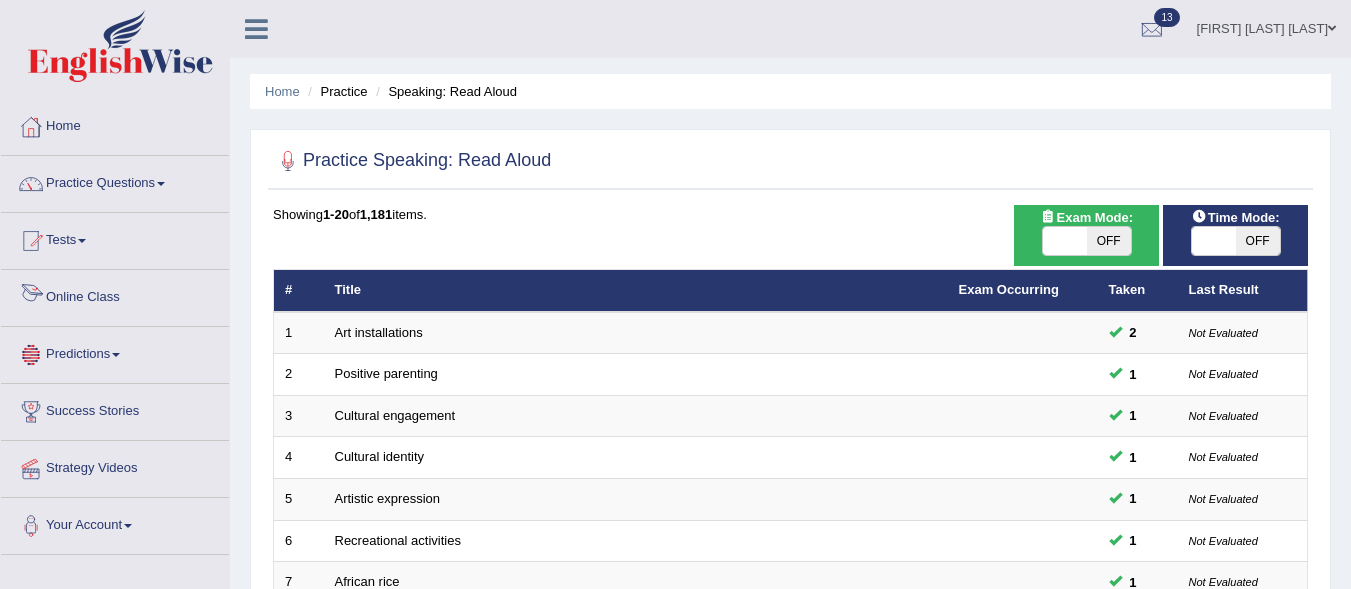 scroll, scrollTop: 0, scrollLeft: 0, axis: both 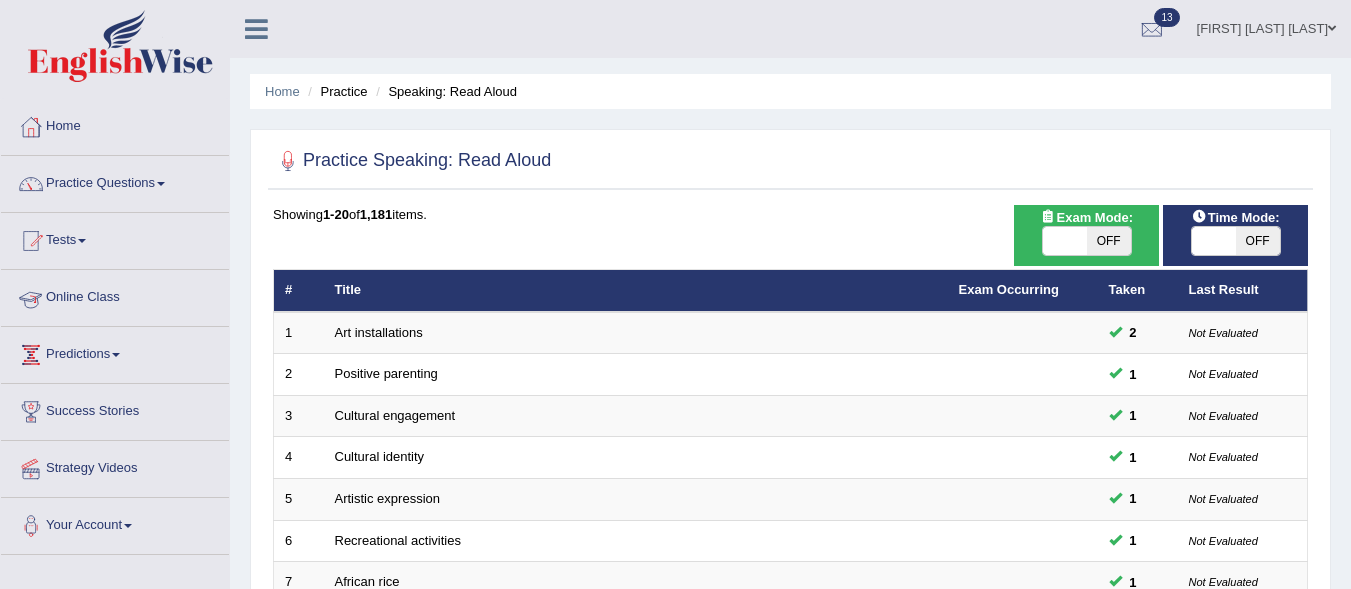click on "Online Class" at bounding box center (115, 295) 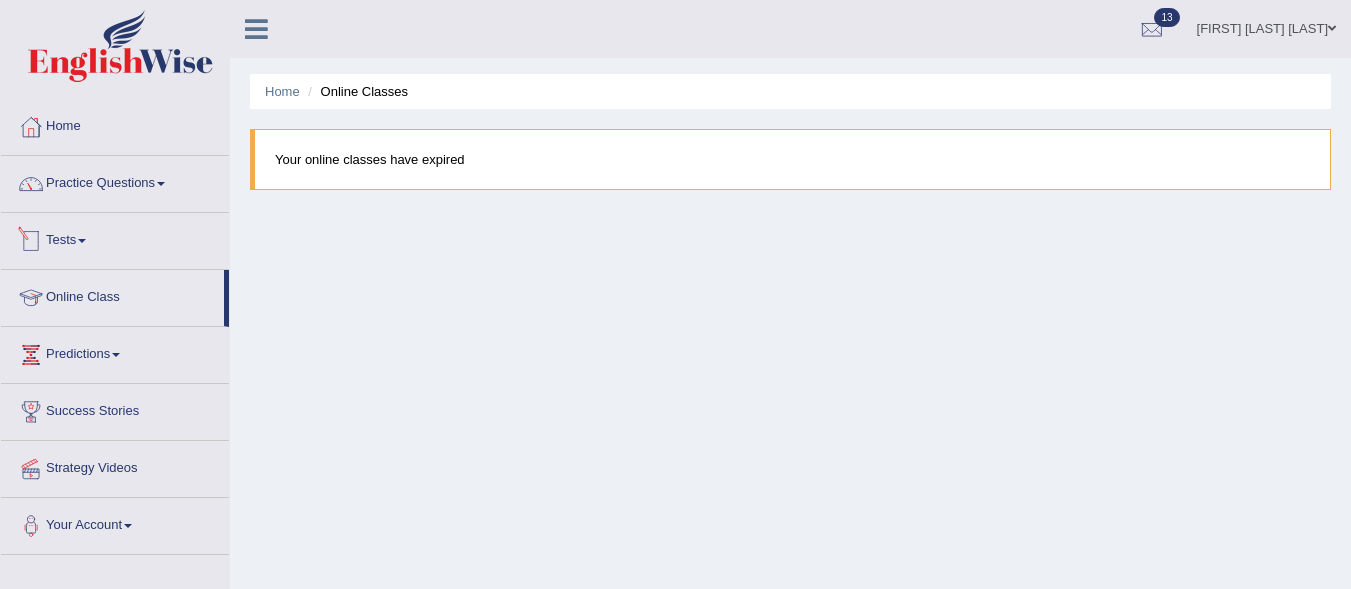 scroll, scrollTop: 0, scrollLeft: 0, axis: both 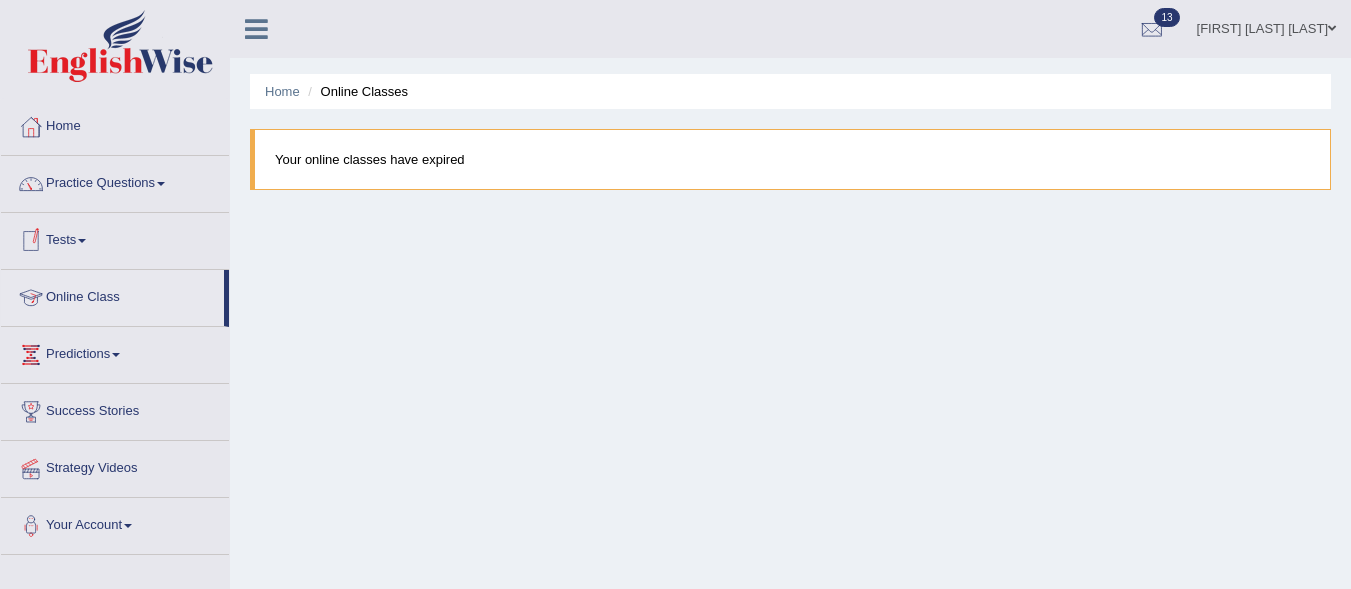 click on "Online Class" at bounding box center [112, 295] 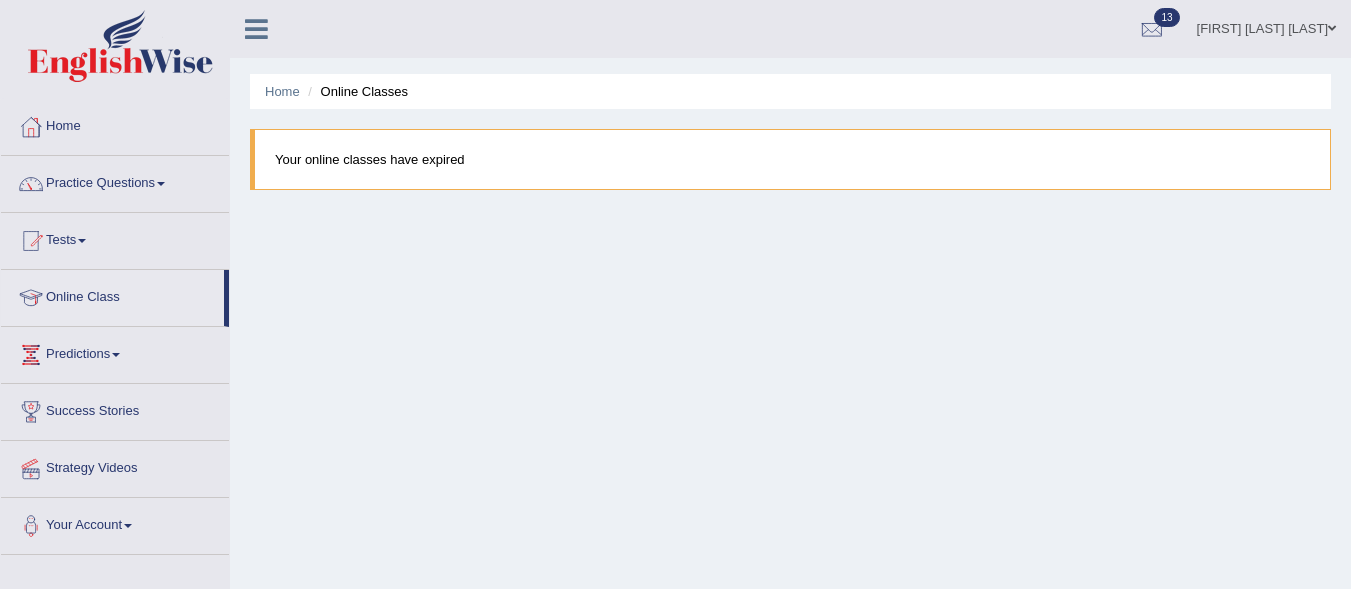 scroll, scrollTop: 0, scrollLeft: 0, axis: both 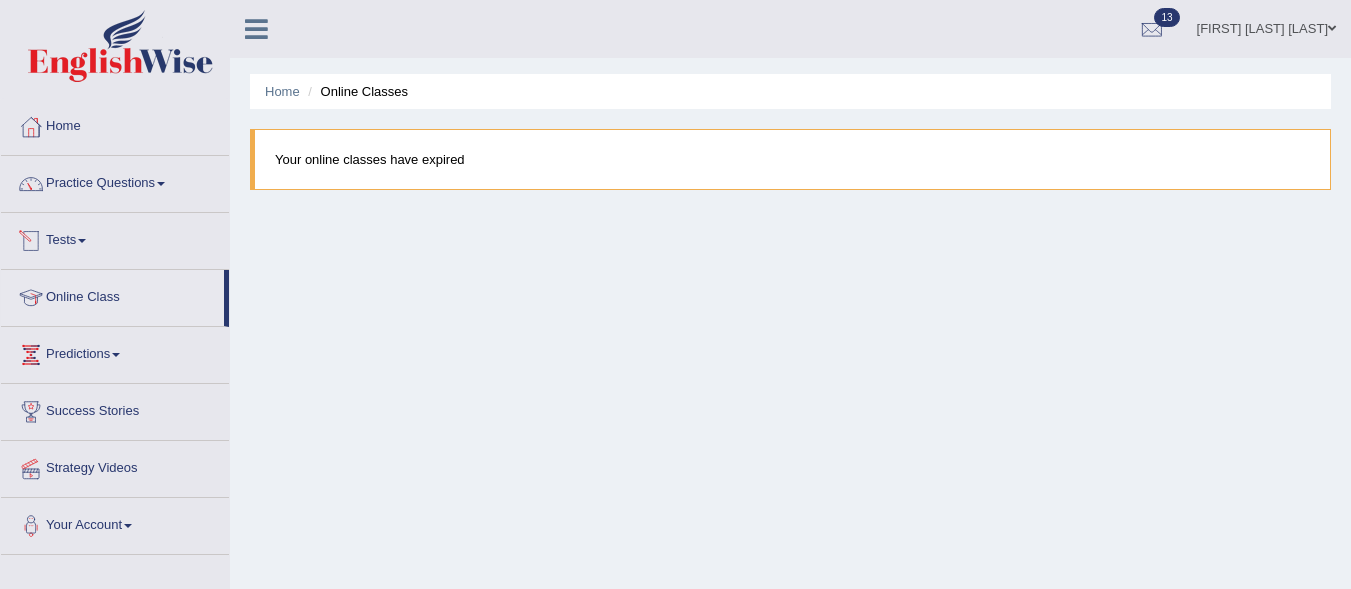 click on "Tests" at bounding box center [115, 238] 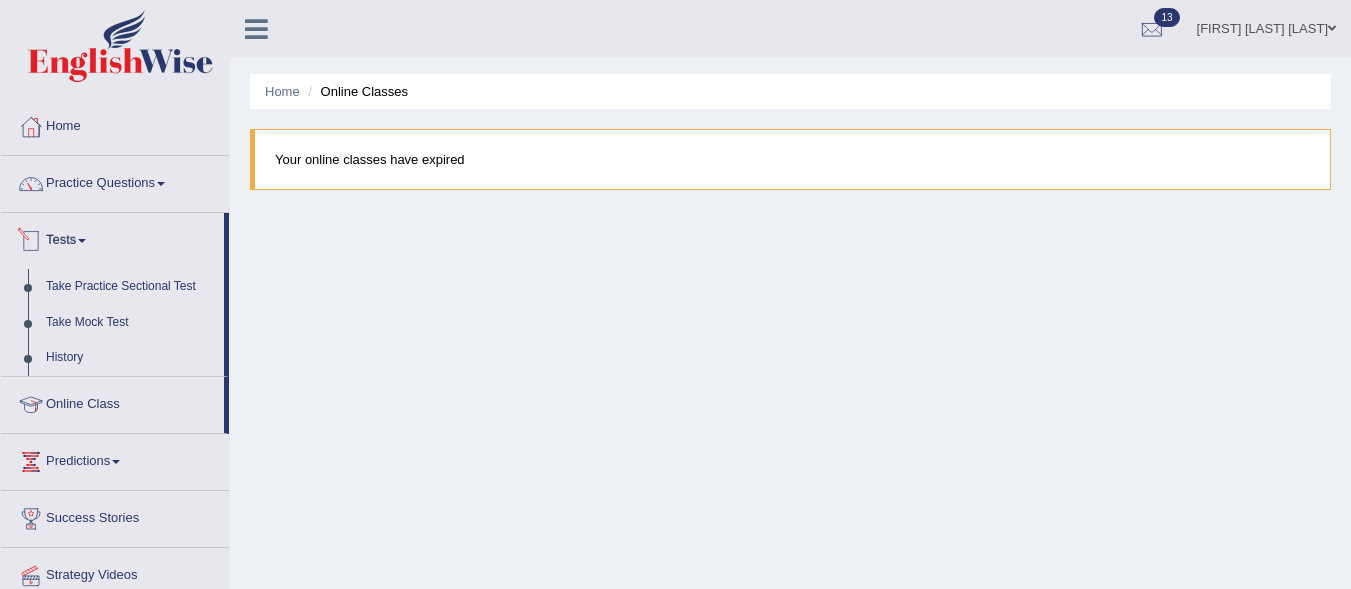 click on "Tests" at bounding box center (112, 238) 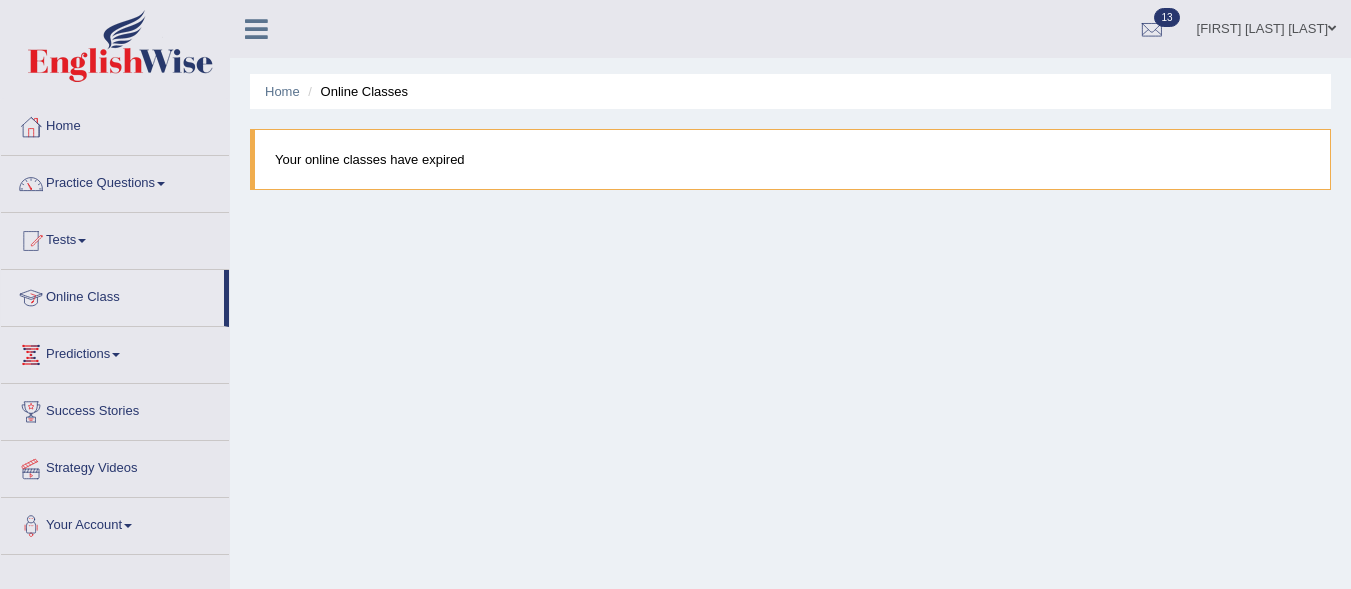 click on "Online Class" at bounding box center (112, 295) 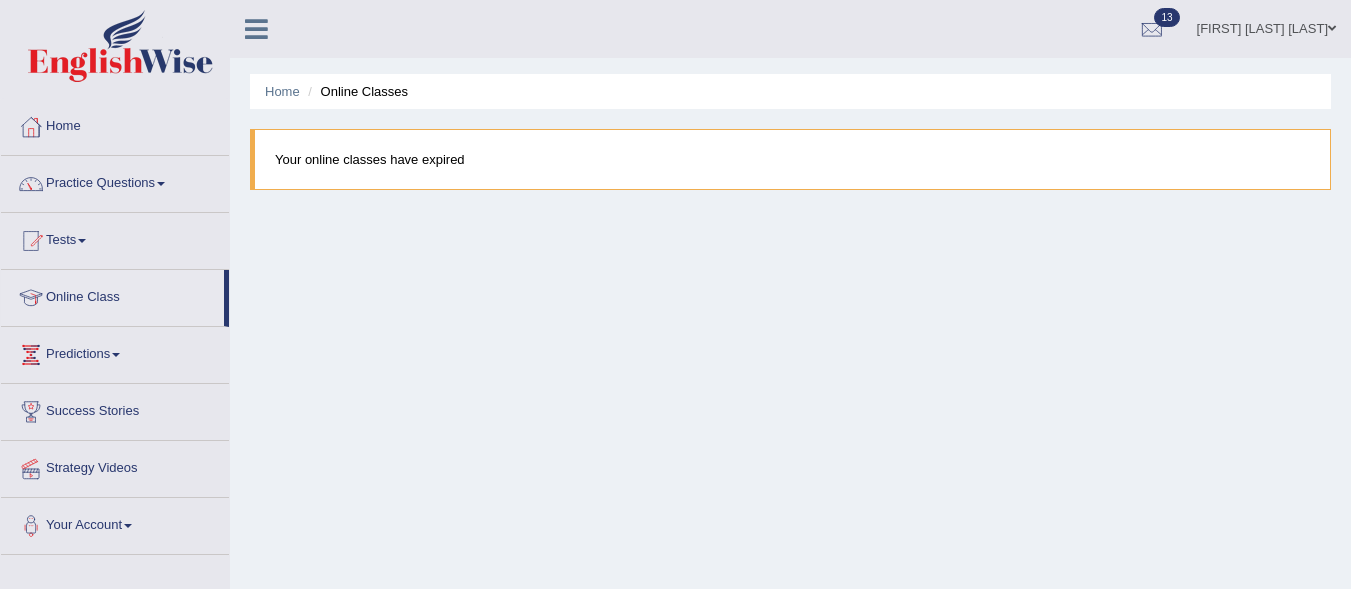 scroll, scrollTop: 0, scrollLeft: 0, axis: both 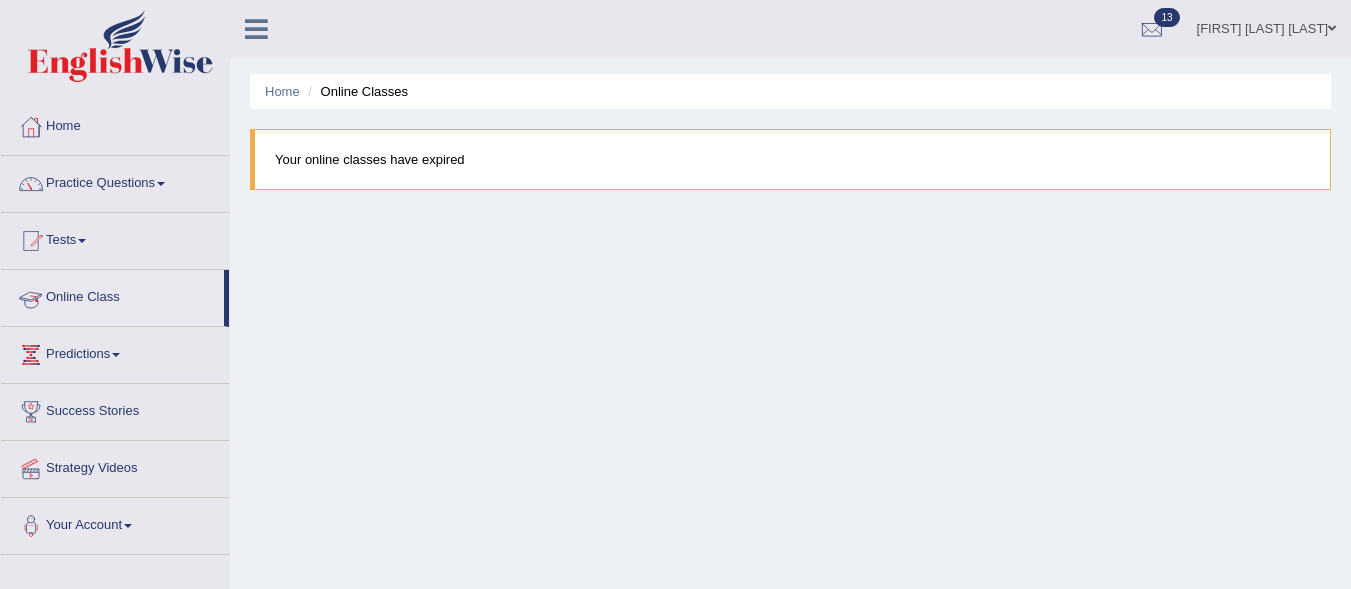 click on "Online Class" at bounding box center [112, 295] 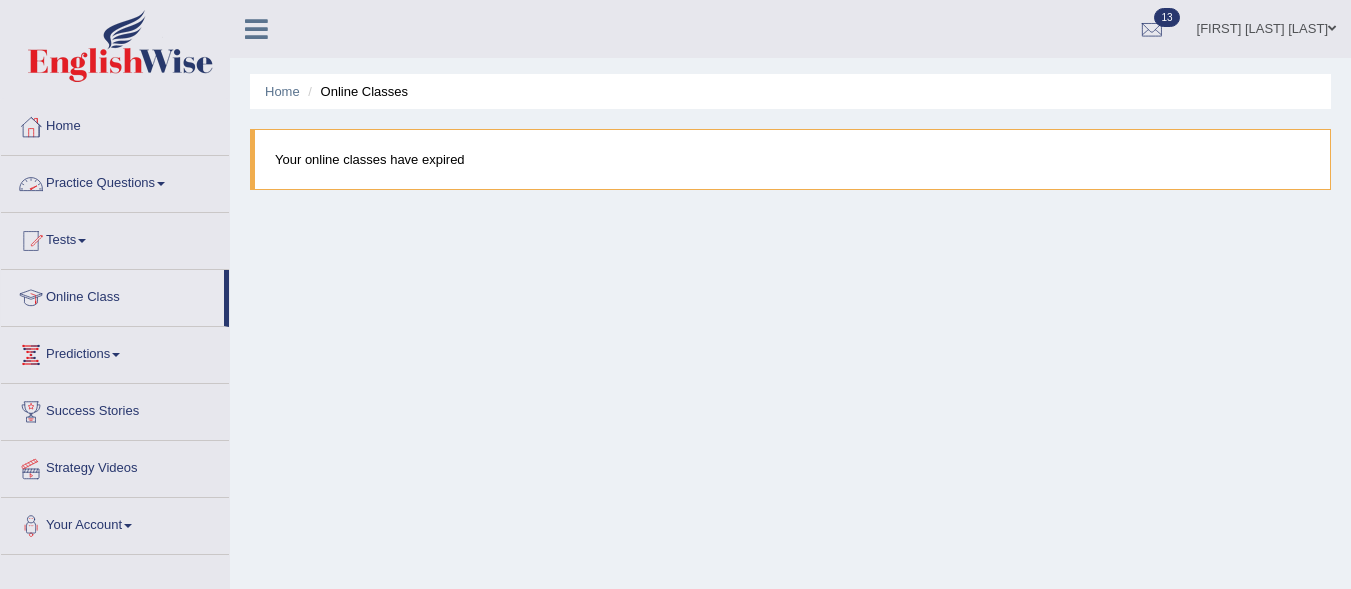 scroll, scrollTop: 0, scrollLeft: 0, axis: both 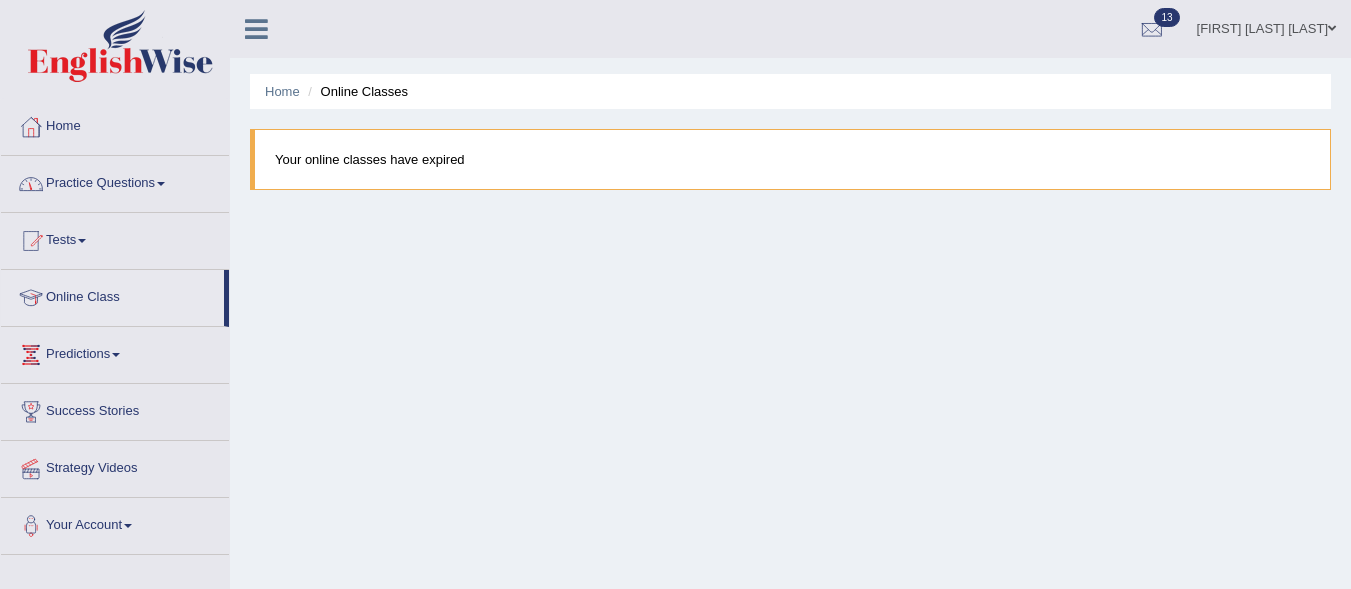 click on "Practice Questions" at bounding box center [115, 181] 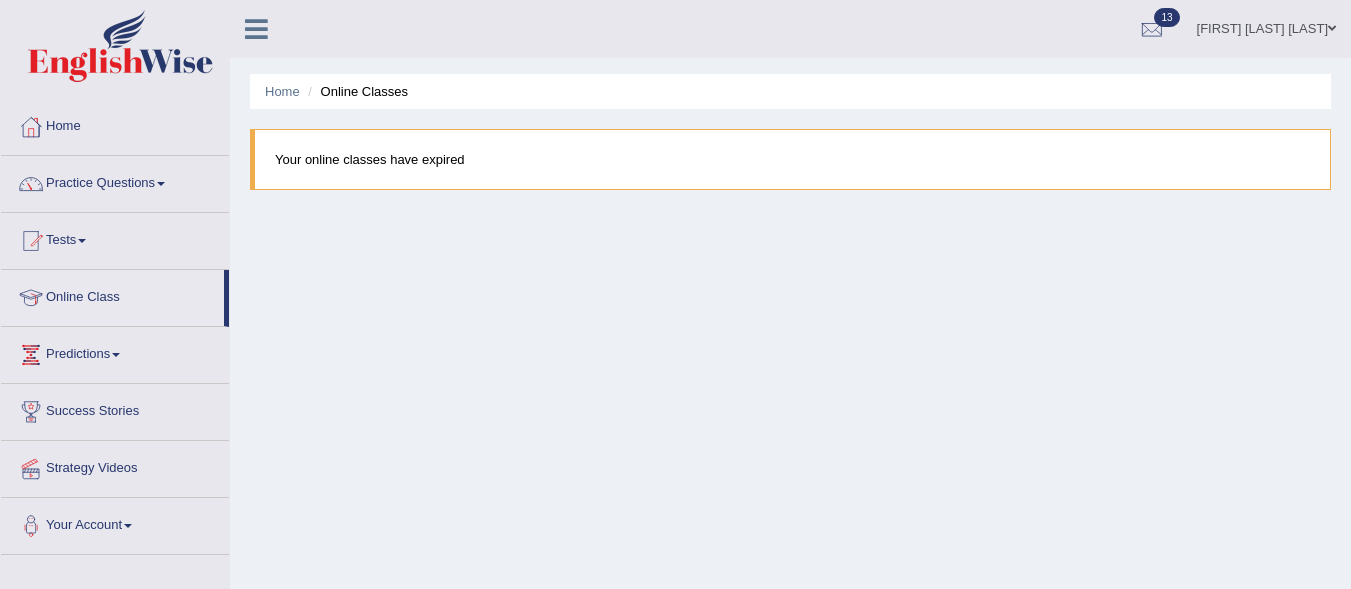 scroll, scrollTop: 0, scrollLeft: 0, axis: both 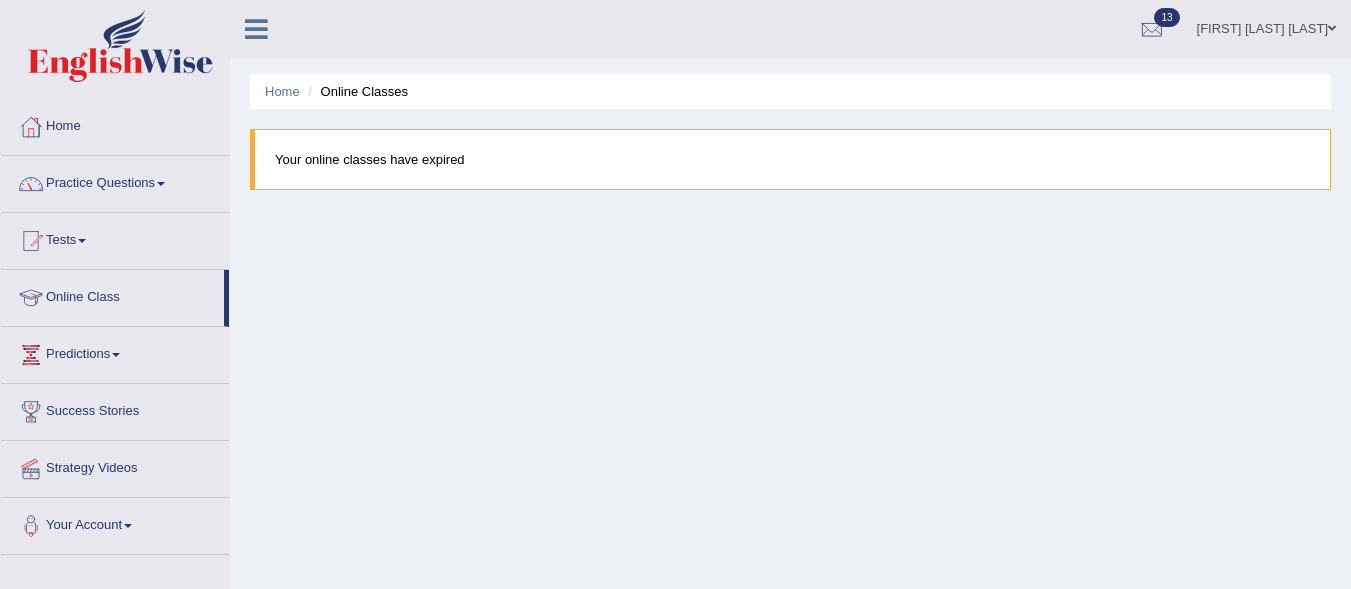 click on "Practice Questions" at bounding box center (115, 181) 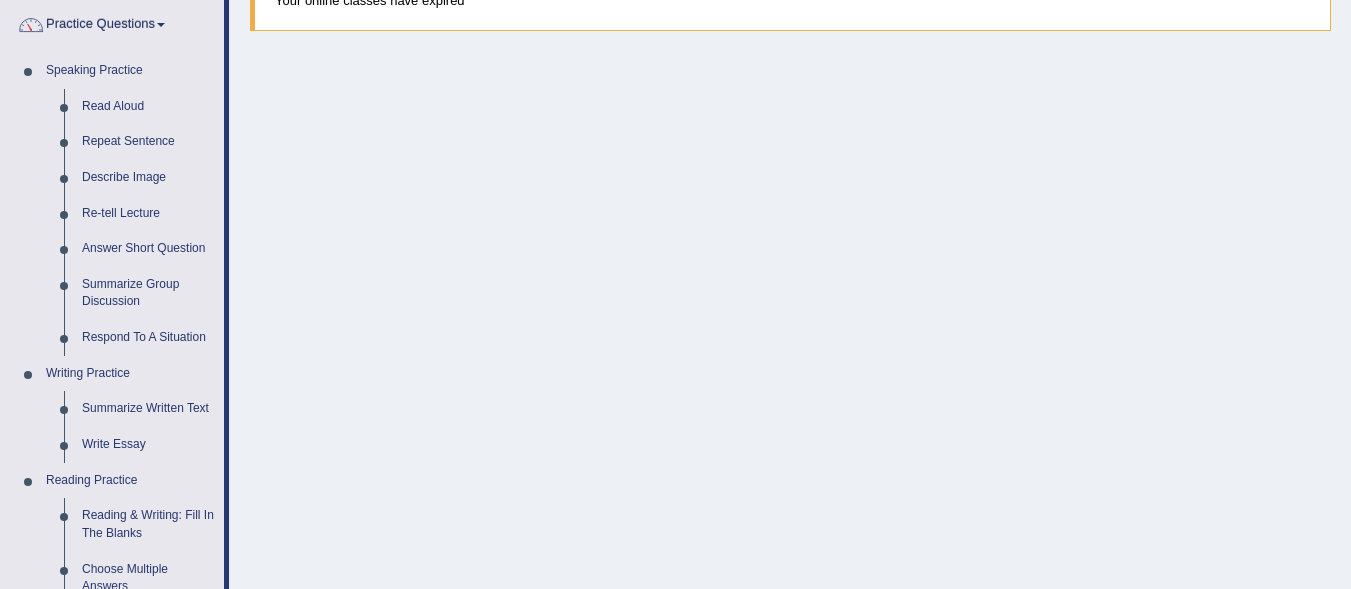 scroll, scrollTop: 165, scrollLeft: 0, axis: vertical 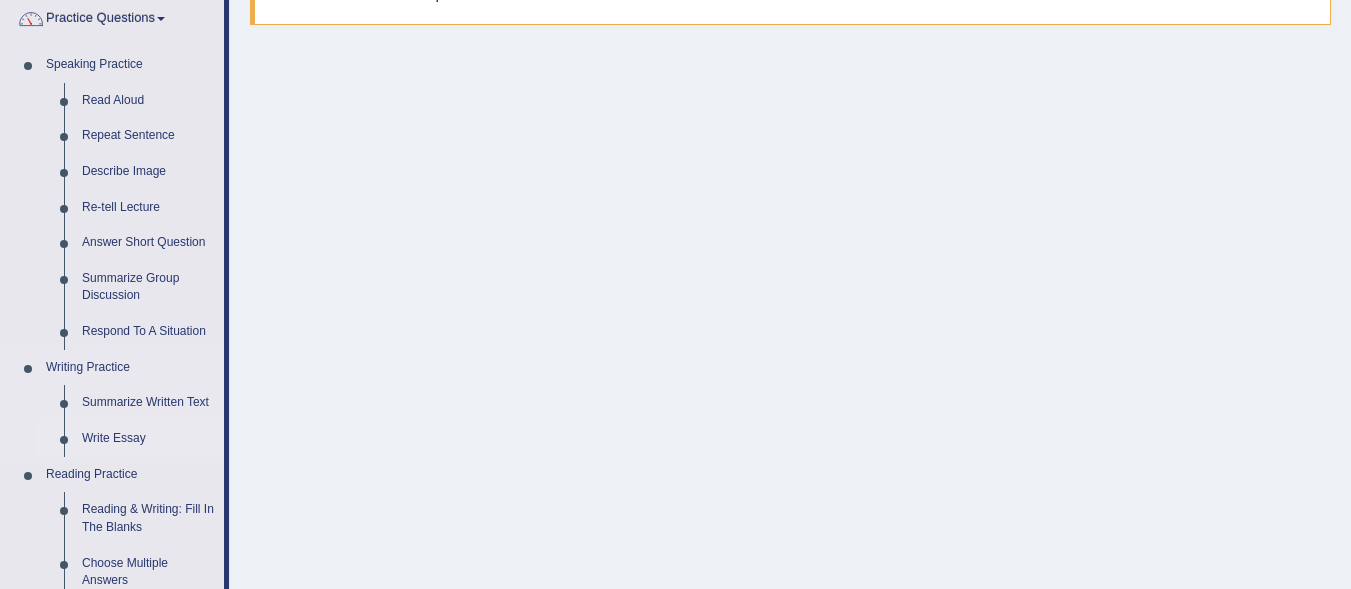 click on "Write Essay" at bounding box center (148, 439) 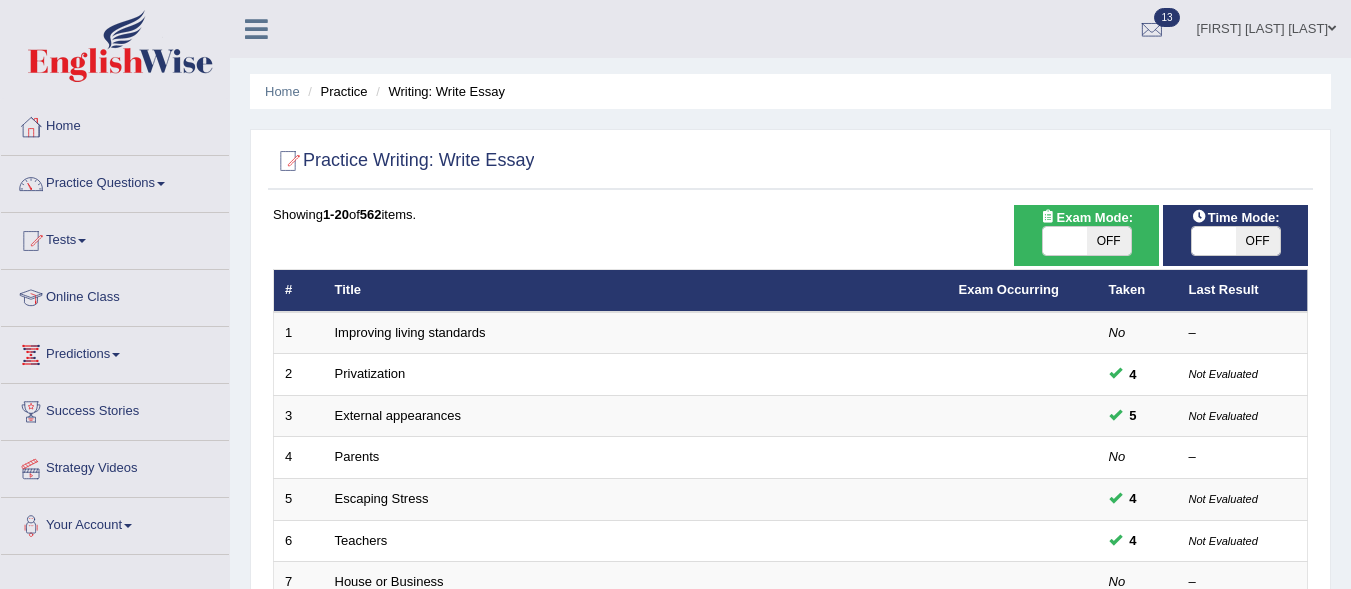 scroll, scrollTop: 0, scrollLeft: 0, axis: both 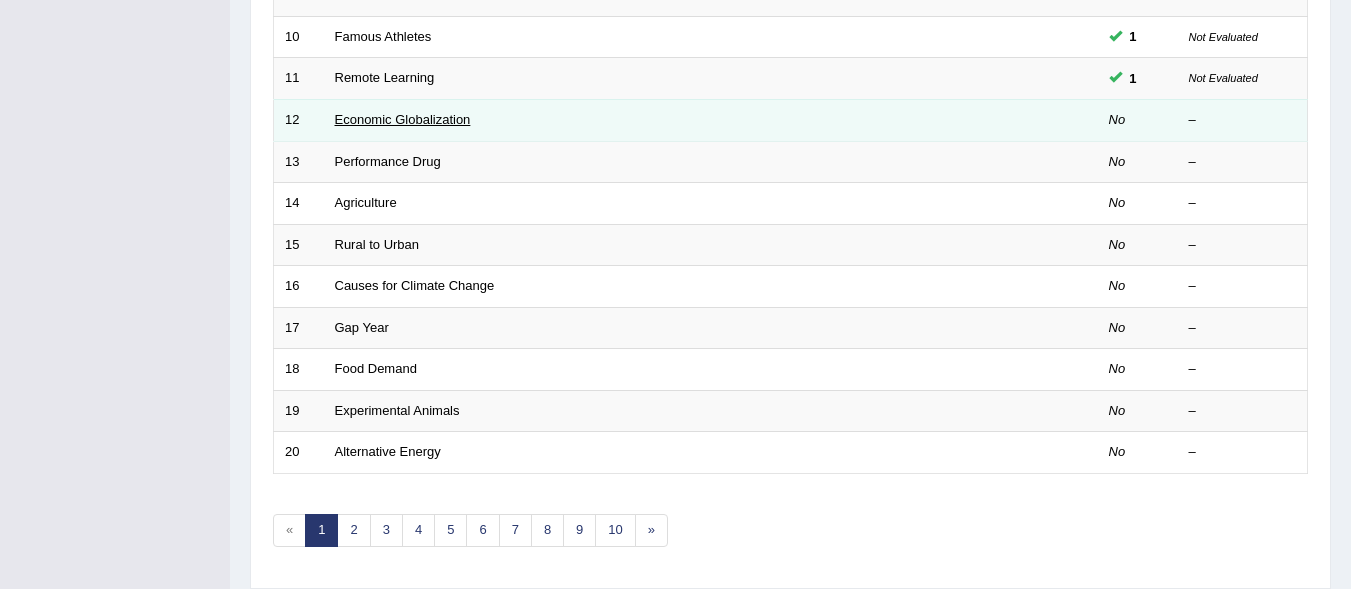 click on "Economic Globalization" at bounding box center [403, 119] 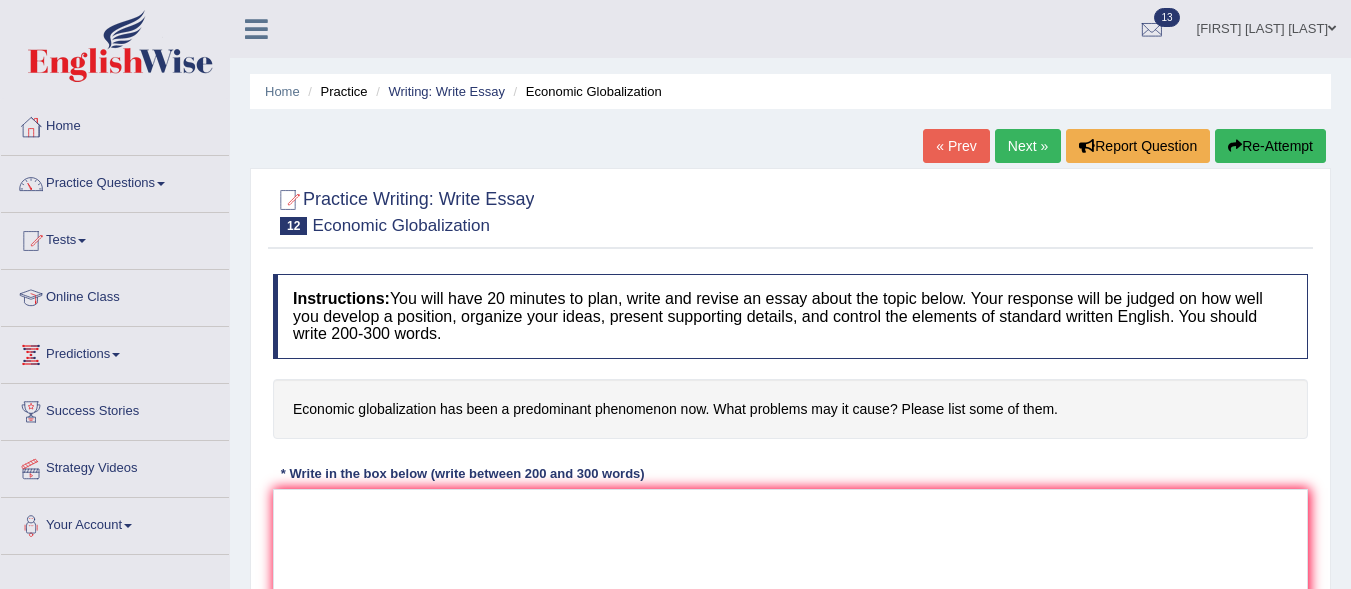scroll, scrollTop: 0, scrollLeft: 0, axis: both 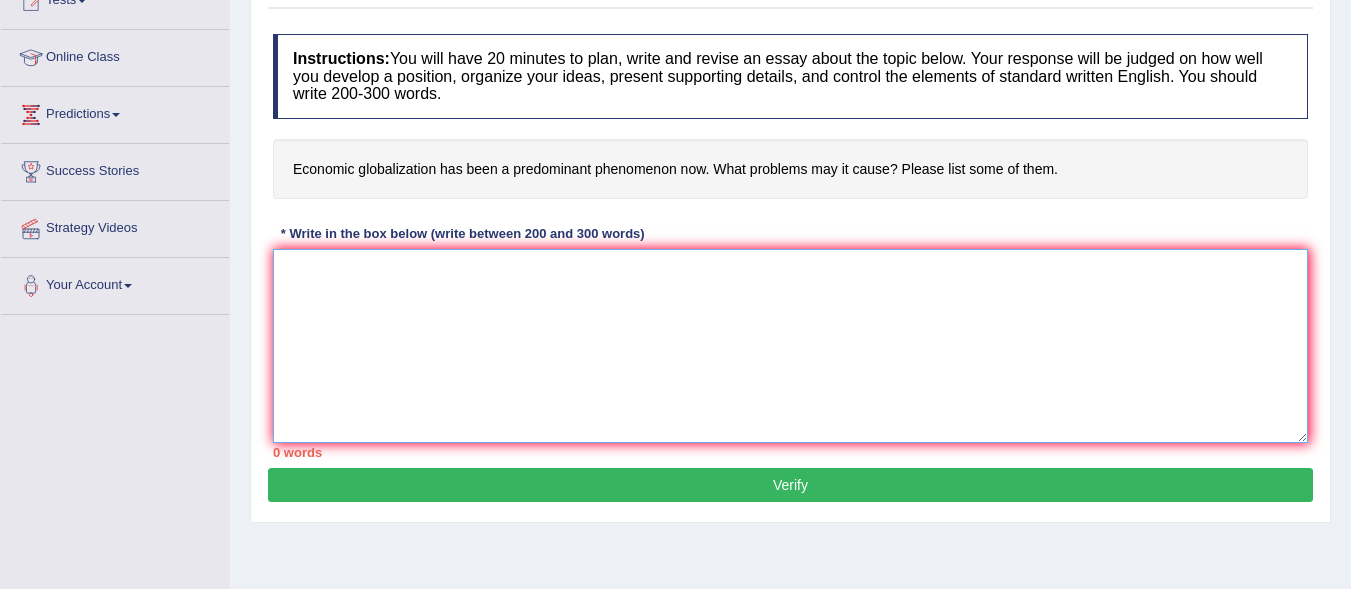 click at bounding box center (790, 346) 